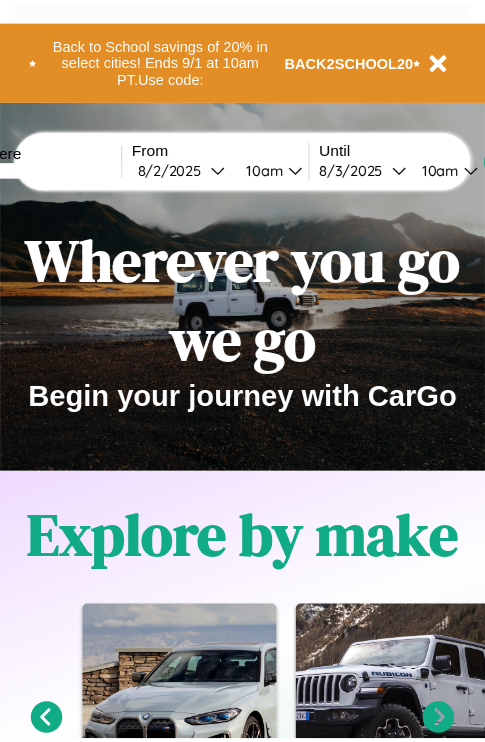 scroll, scrollTop: 0, scrollLeft: 0, axis: both 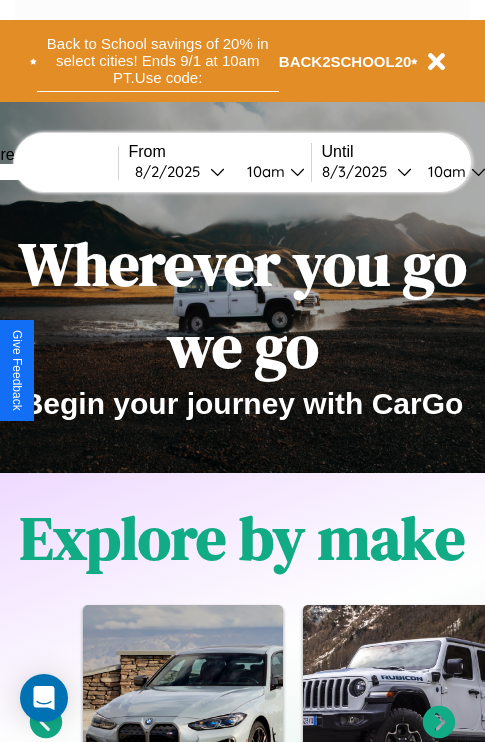 click on "Back to School savings of 20% in select cities! Ends 9/1 at 10am PT.  Use code:" at bounding box center [158, 61] 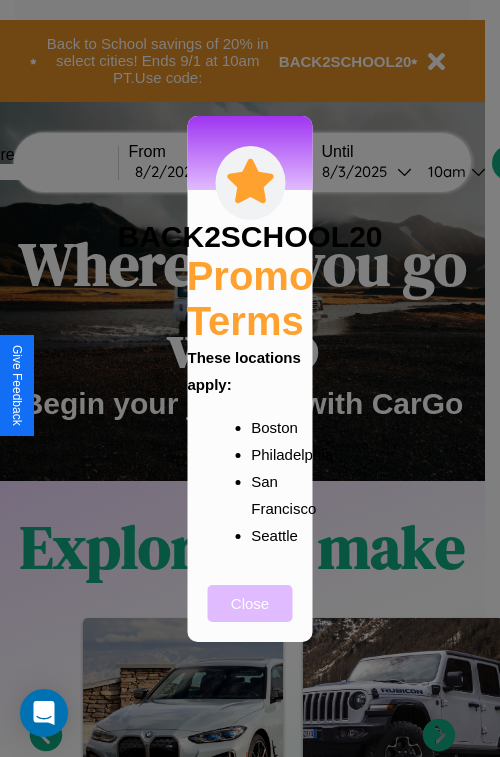 click on "Close" at bounding box center (250, 603) 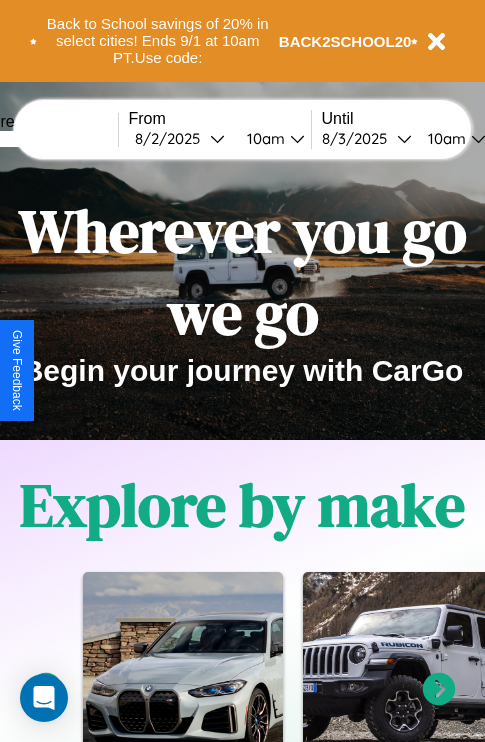 scroll, scrollTop: 308, scrollLeft: 0, axis: vertical 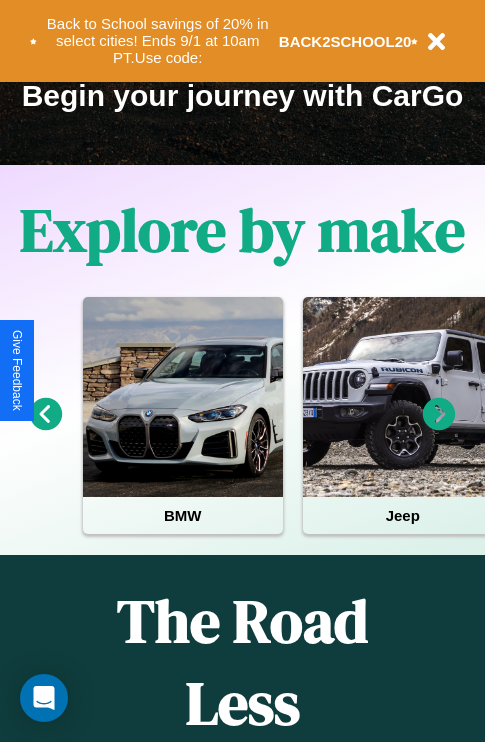 click 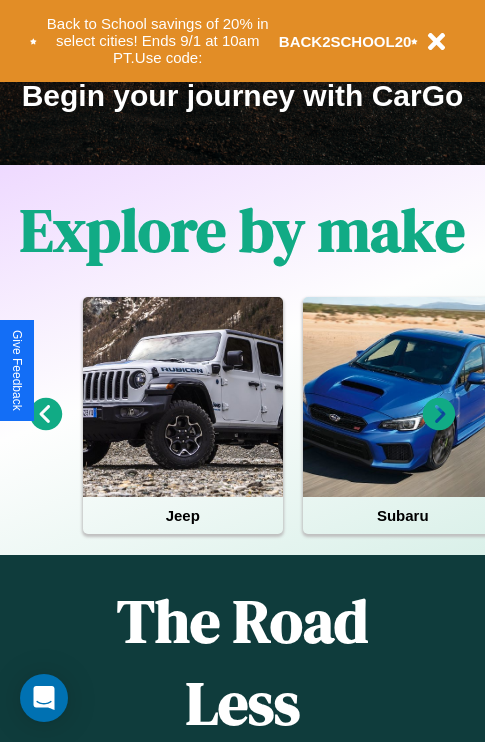 click 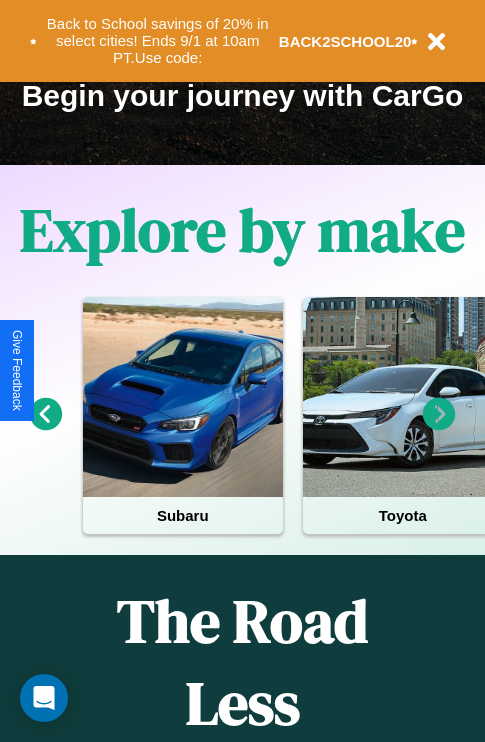 click 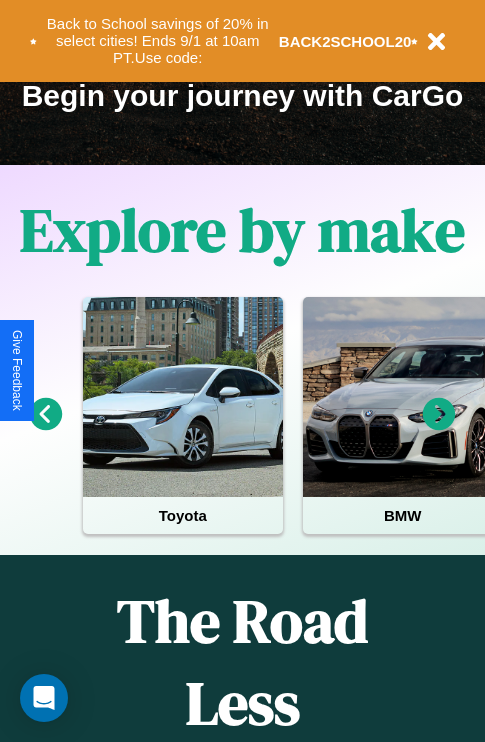 click 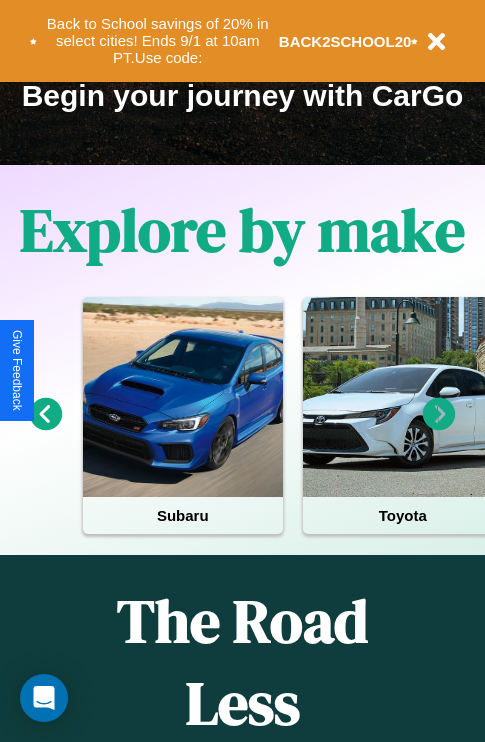 click 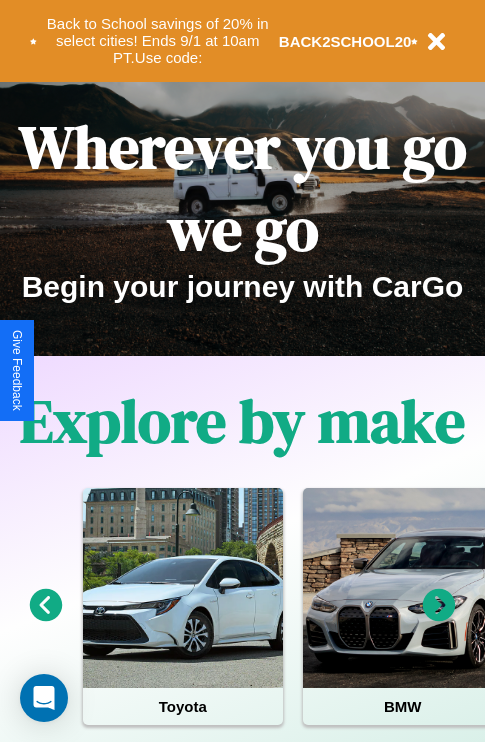 scroll, scrollTop: 0, scrollLeft: 0, axis: both 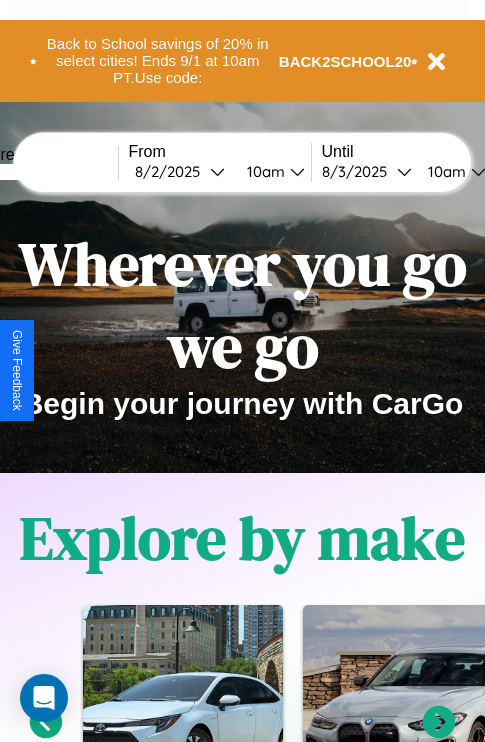 click at bounding box center (43, 172) 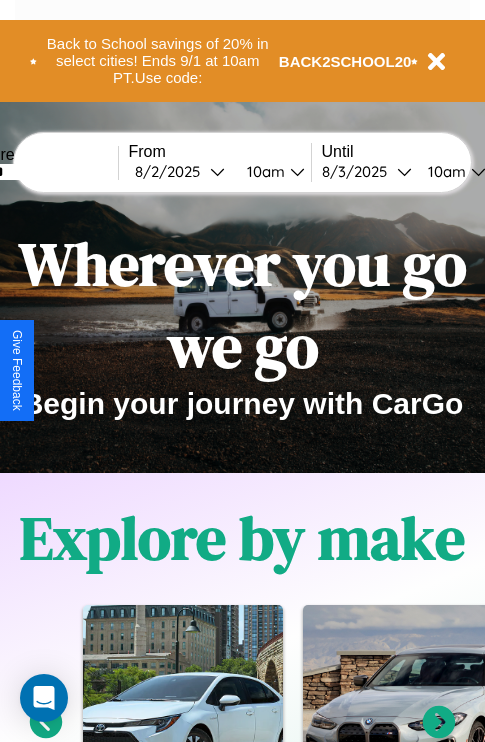 type on "******" 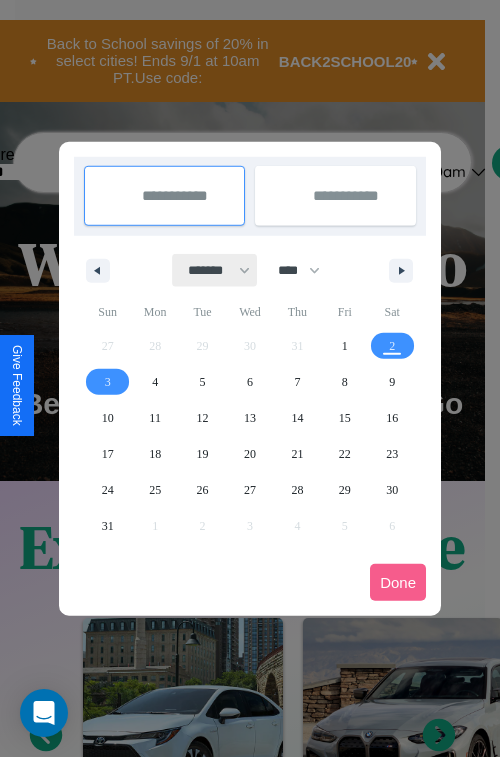 click on "******* ******** ***** ***** *** **** **** ****** ********* ******* ******** ********" at bounding box center [215, 270] 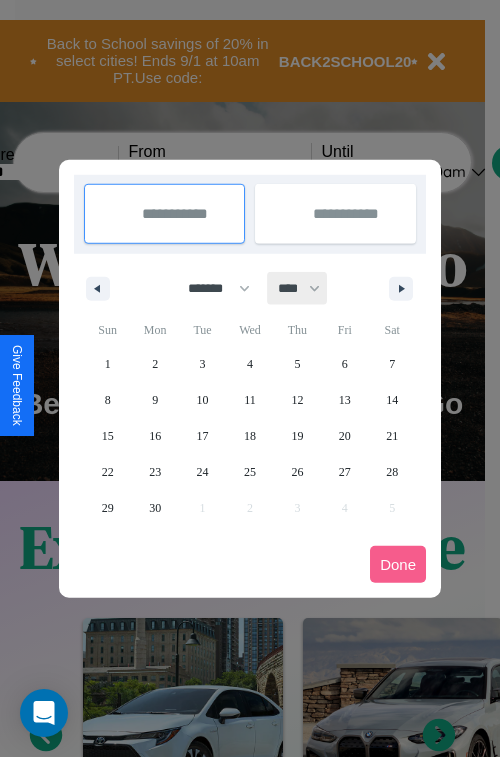 click on "**** **** **** **** **** **** **** **** **** **** **** **** **** **** **** **** **** **** **** **** **** **** **** **** **** **** **** **** **** **** **** **** **** **** **** **** **** **** **** **** **** **** **** **** **** **** **** **** **** **** **** **** **** **** **** **** **** **** **** **** **** **** **** **** **** **** **** **** **** **** **** **** **** **** **** **** **** **** **** **** **** **** **** **** **** **** **** **** **** **** **** **** **** **** **** **** **** **** **** **** **** **** **** **** **** **** **** **** **** **** **** **** **** **** **** **** **** **** **** **** ****" at bounding box center (298, 288) 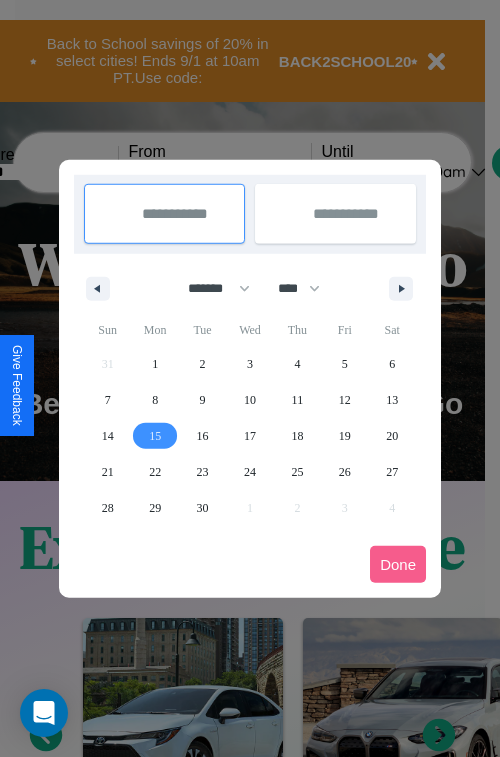 click on "15" at bounding box center [155, 436] 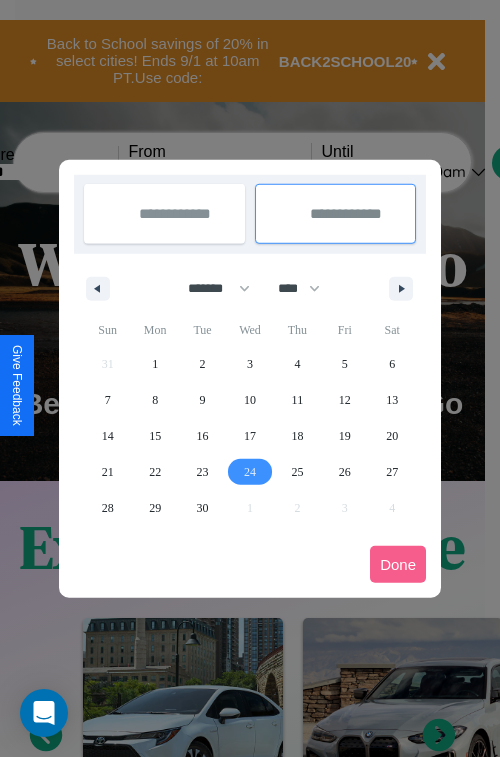 click on "24" at bounding box center [250, 472] 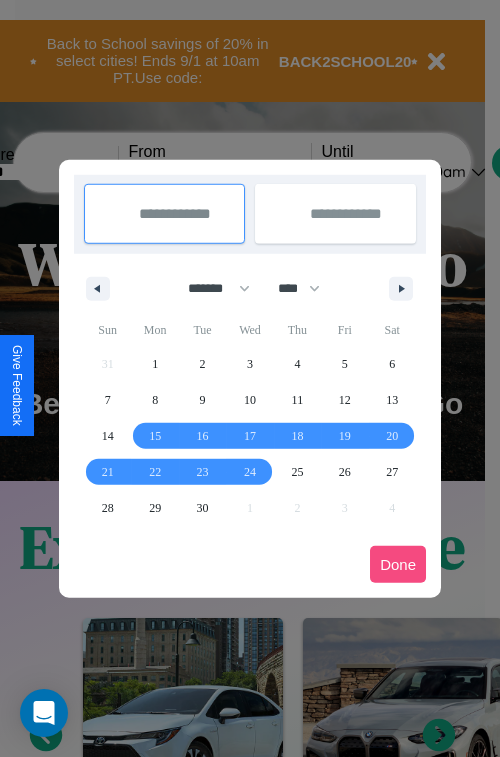 click on "Done" at bounding box center (398, 564) 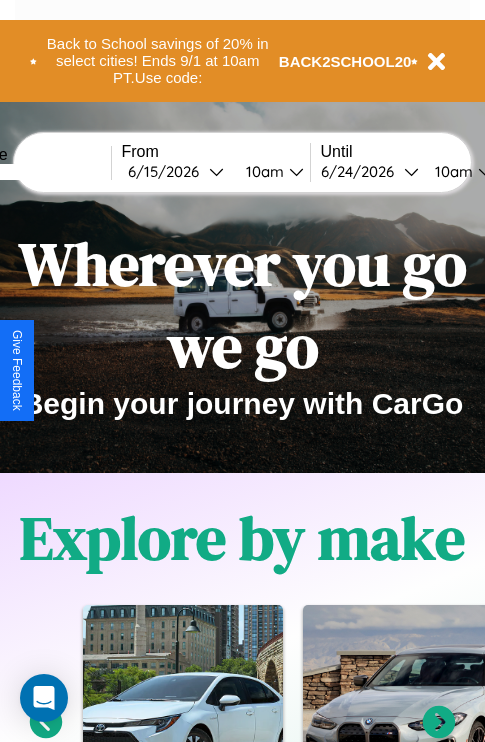 scroll, scrollTop: 0, scrollLeft: 75, axis: horizontal 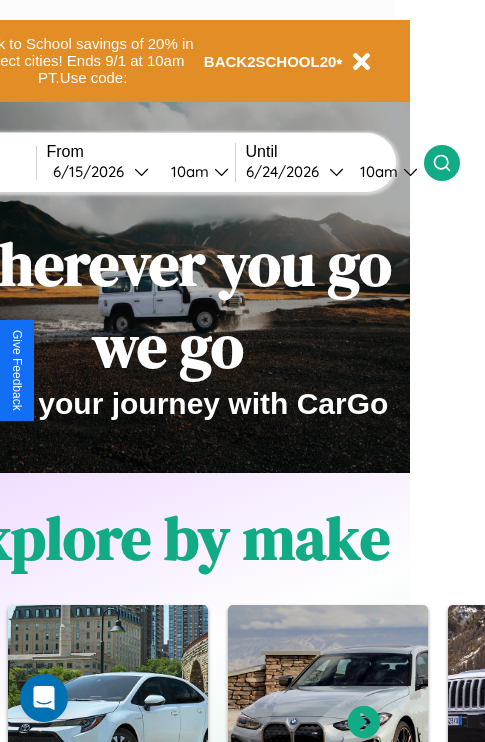 click 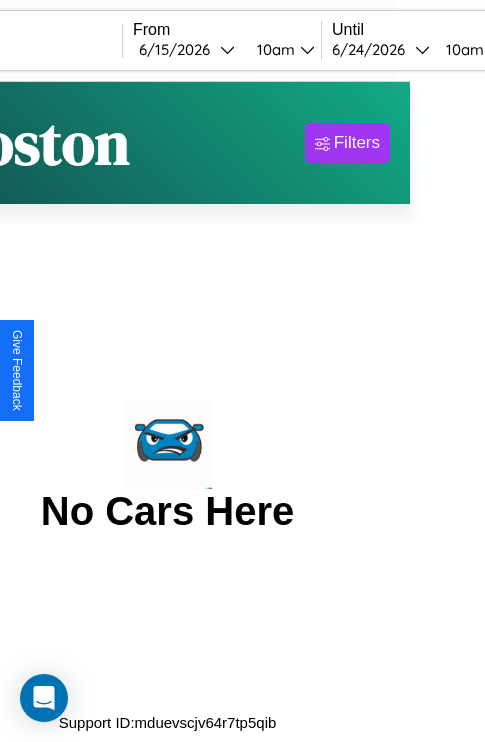 scroll, scrollTop: 0, scrollLeft: 0, axis: both 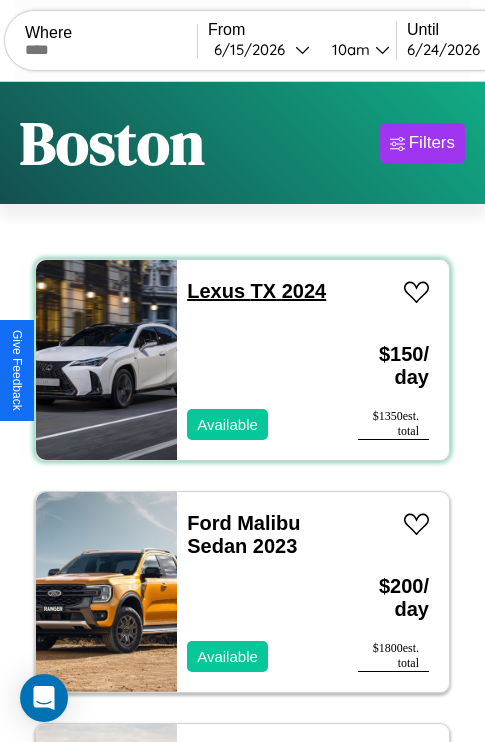 click on "Lexus   TX   2024" at bounding box center [256, 291] 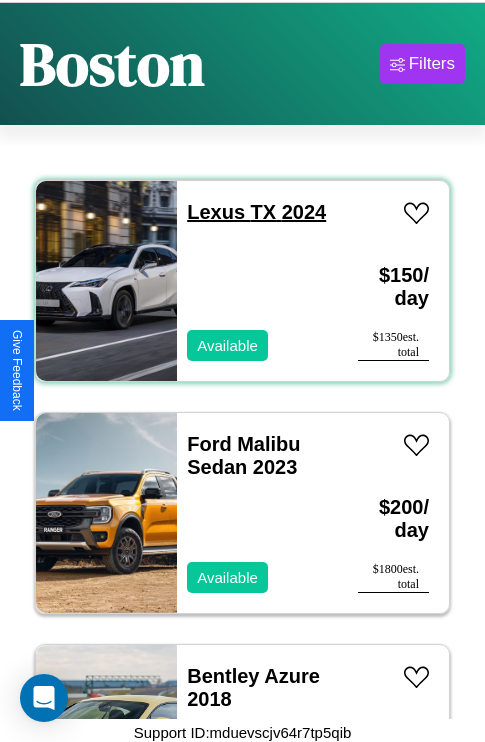 scroll, scrollTop: 252, scrollLeft: 0, axis: vertical 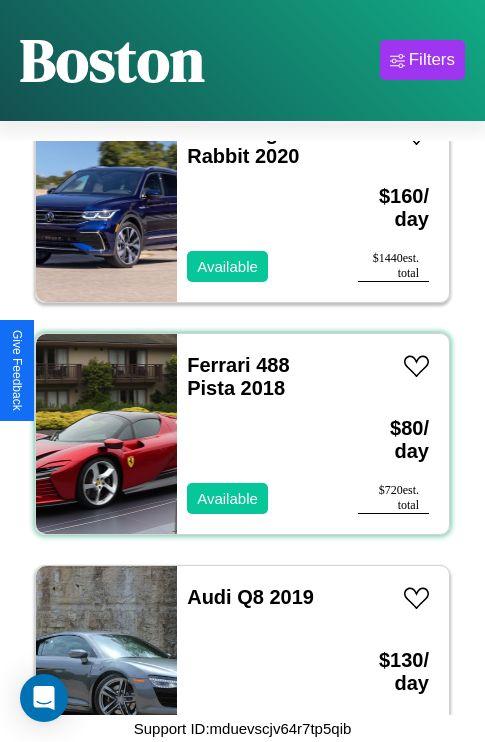 click on "Ferrari   488 Pista   2018 Available" at bounding box center [257, 434] 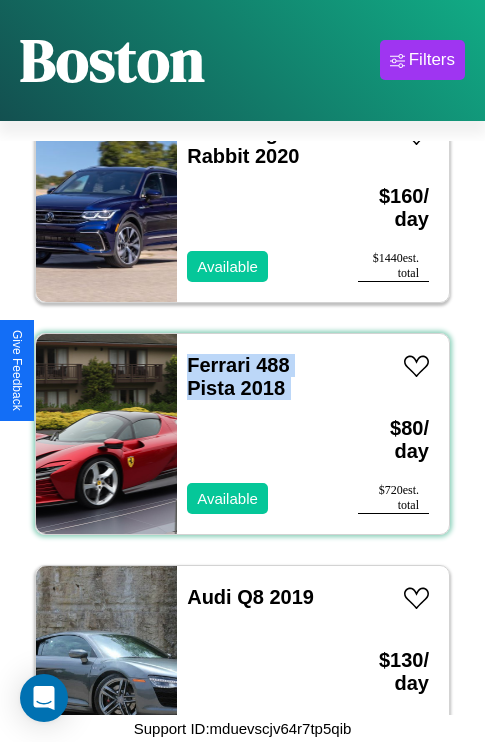 click on "Ferrari   488 Pista   2018 Available" at bounding box center [257, 434] 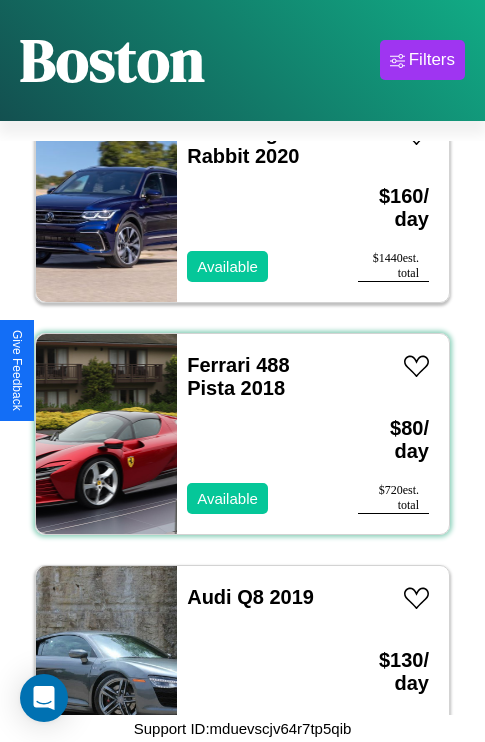 click on "Ferrari   488 Pista   2018 Available" at bounding box center [257, 434] 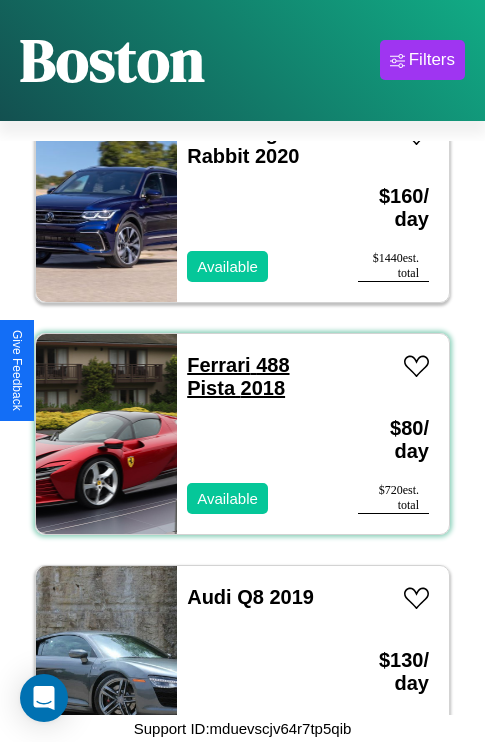 click on "Ferrari   488 Pista   2018" at bounding box center [238, 376] 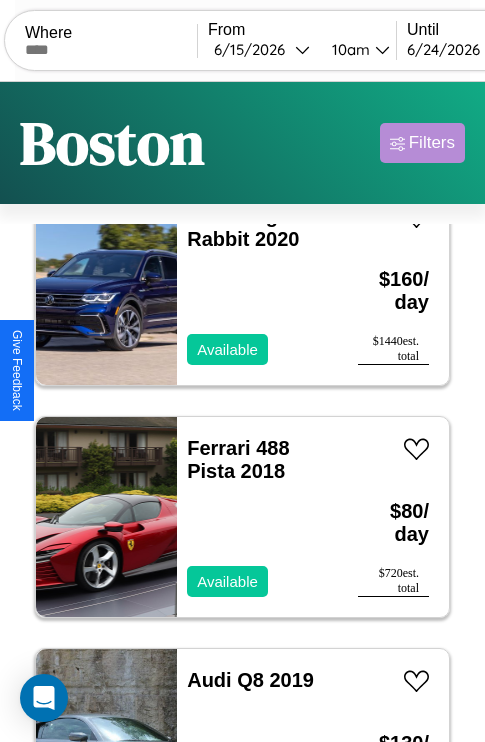click on "Filters" at bounding box center [432, 143] 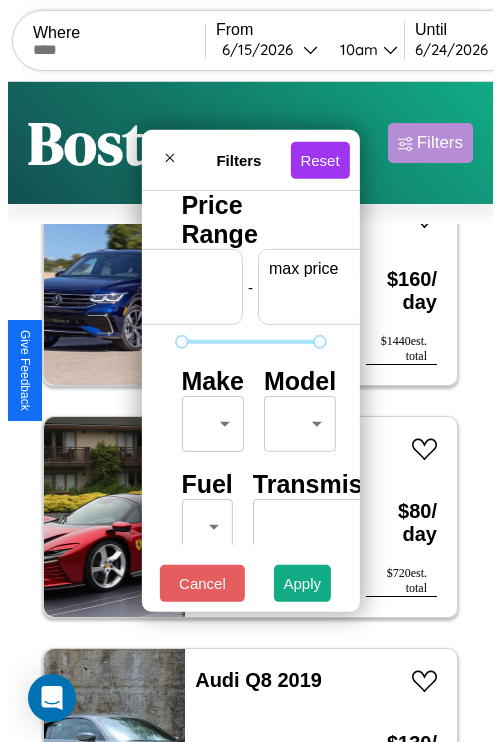 scroll, scrollTop: 0, scrollLeft: 124, axis: horizontal 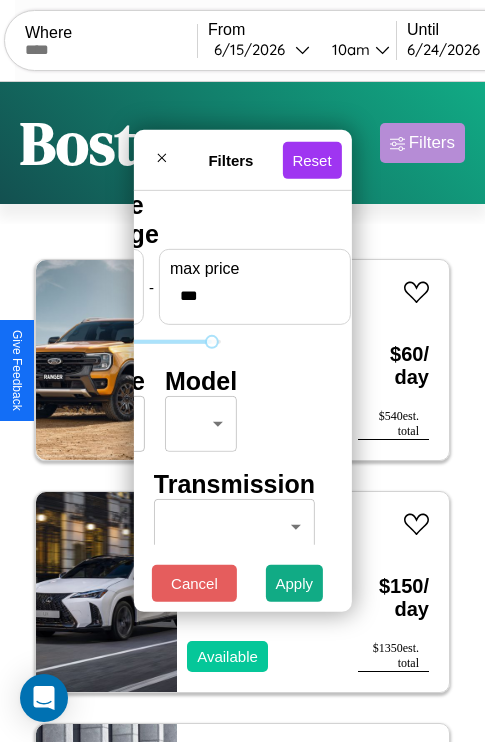 type on "***" 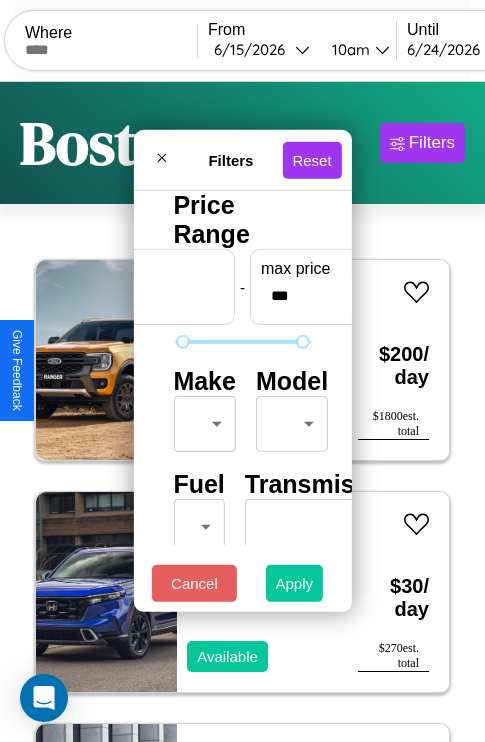 type on "**" 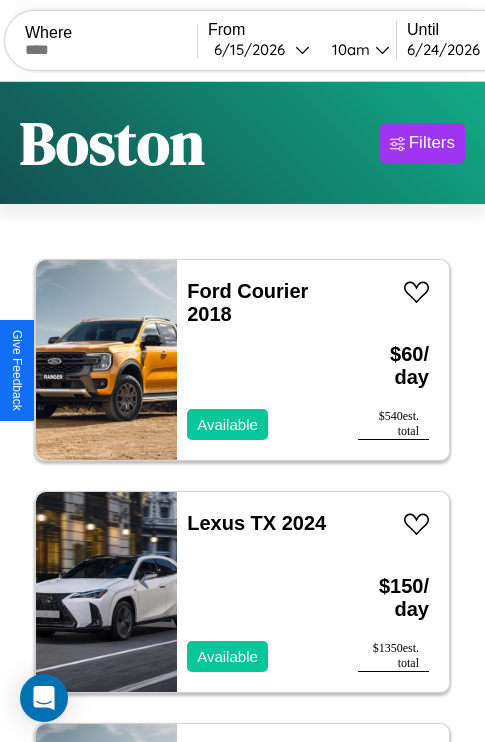 scroll, scrollTop: 95, scrollLeft: 0, axis: vertical 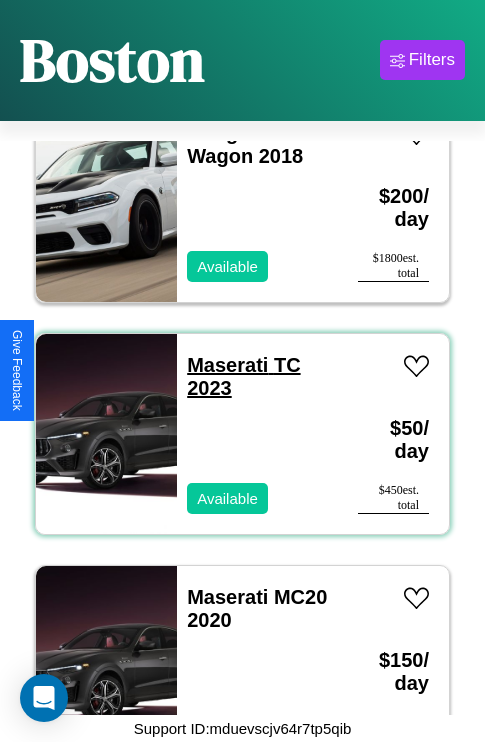 click on "Maserati   TC   2023" at bounding box center [243, 376] 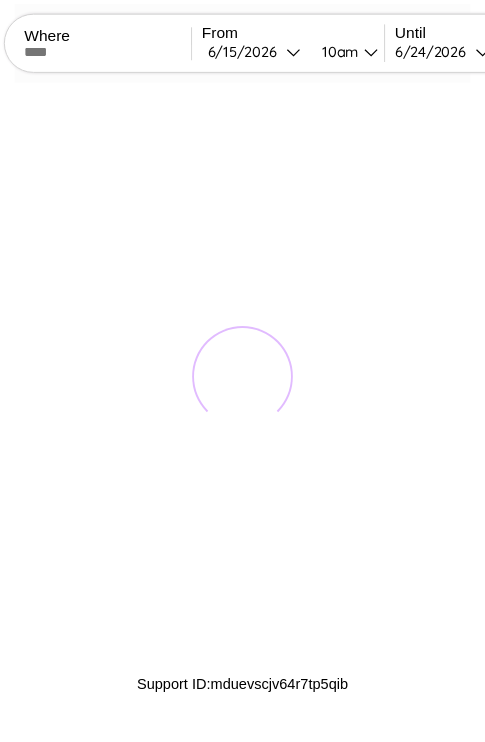 scroll, scrollTop: 0, scrollLeft: 0, axis: both 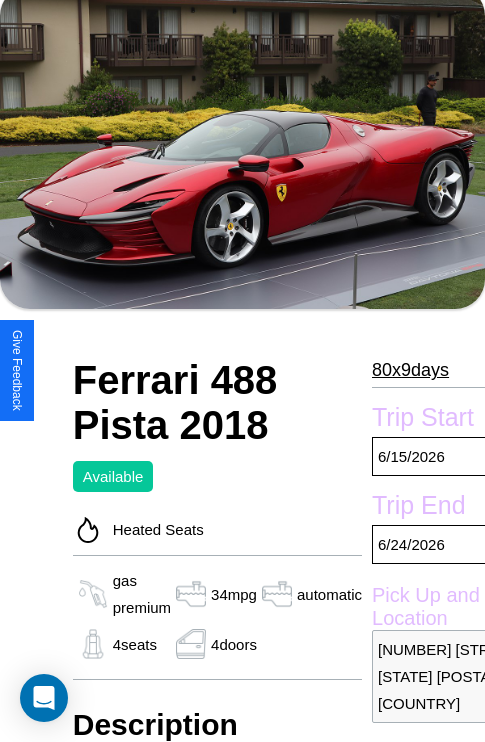 click on "80  x  9  days" at bounding box center (410, 370) 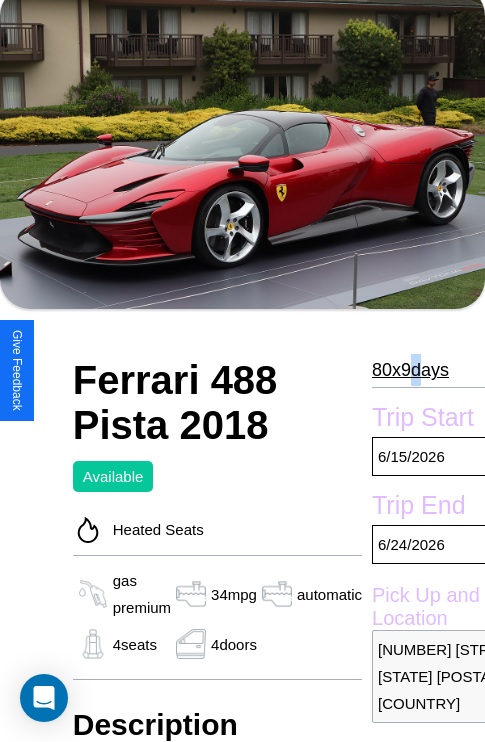 click on "80  x  9  days" at bounding box center (410, 370) 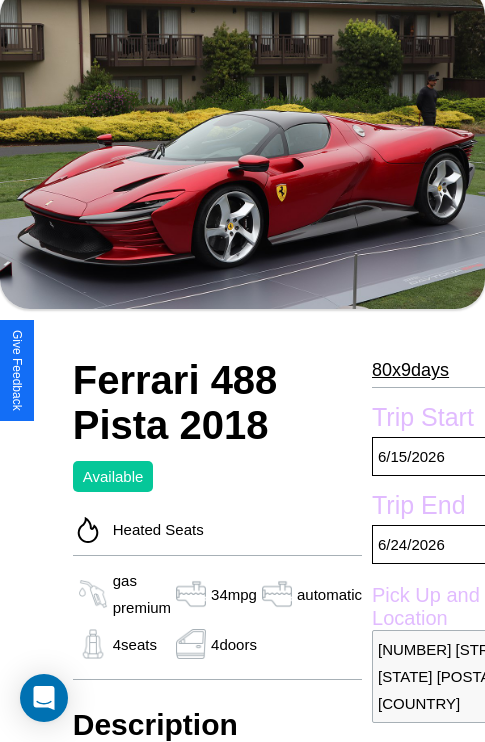 click on "80  x  9  days" at bounding box center [410, 370] 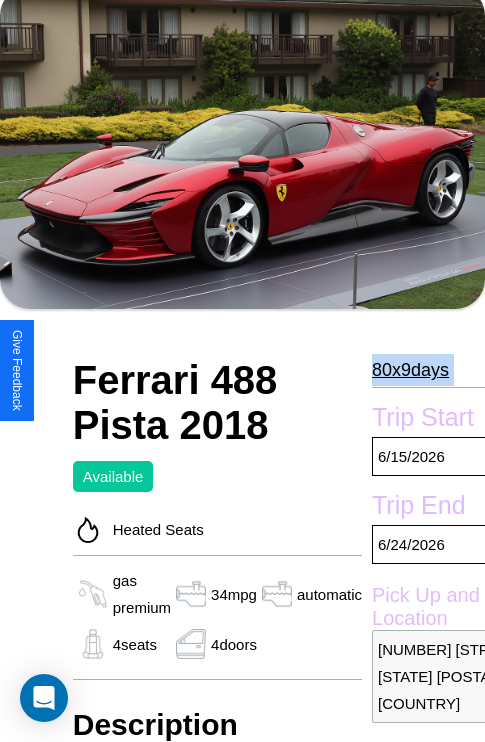 click on "80  x  9  days" at bounding box center (410, 370) 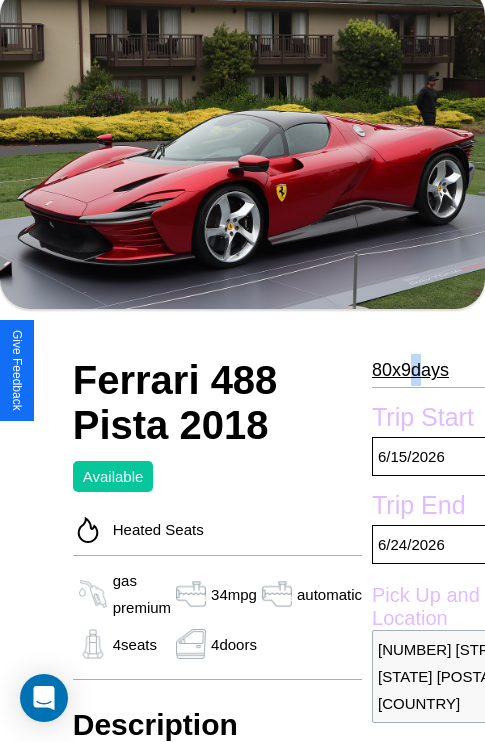 click on "80  x  9  days" at bounding box center [410, 370] 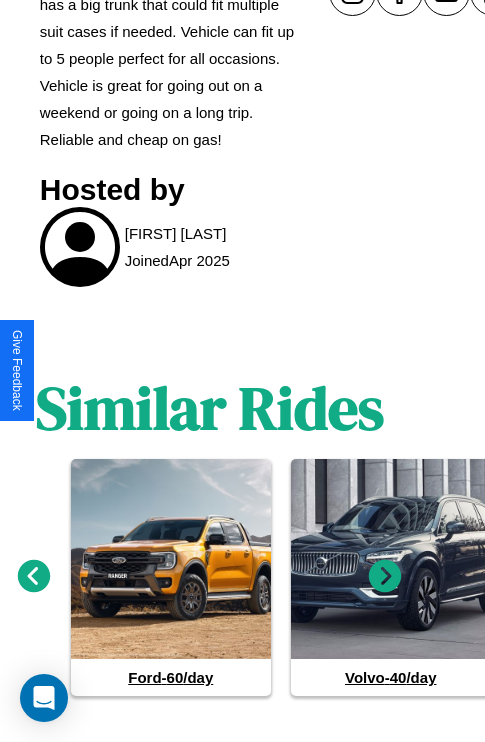 scroll, scrollTop: 1160, scrollLeft: 30, axis: both 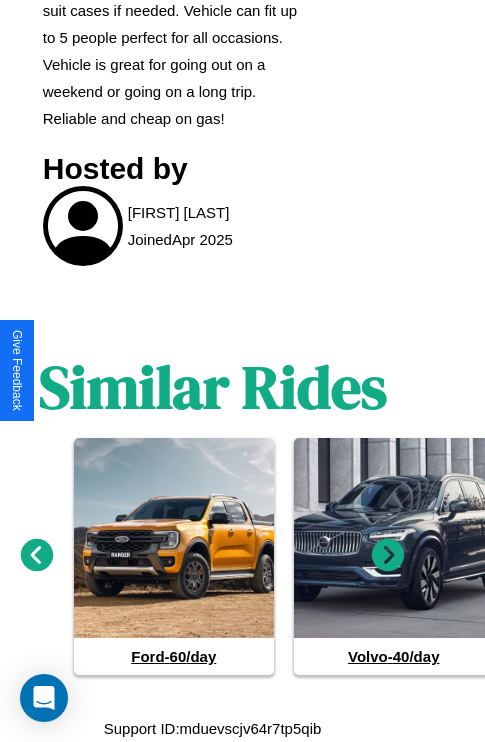 click 